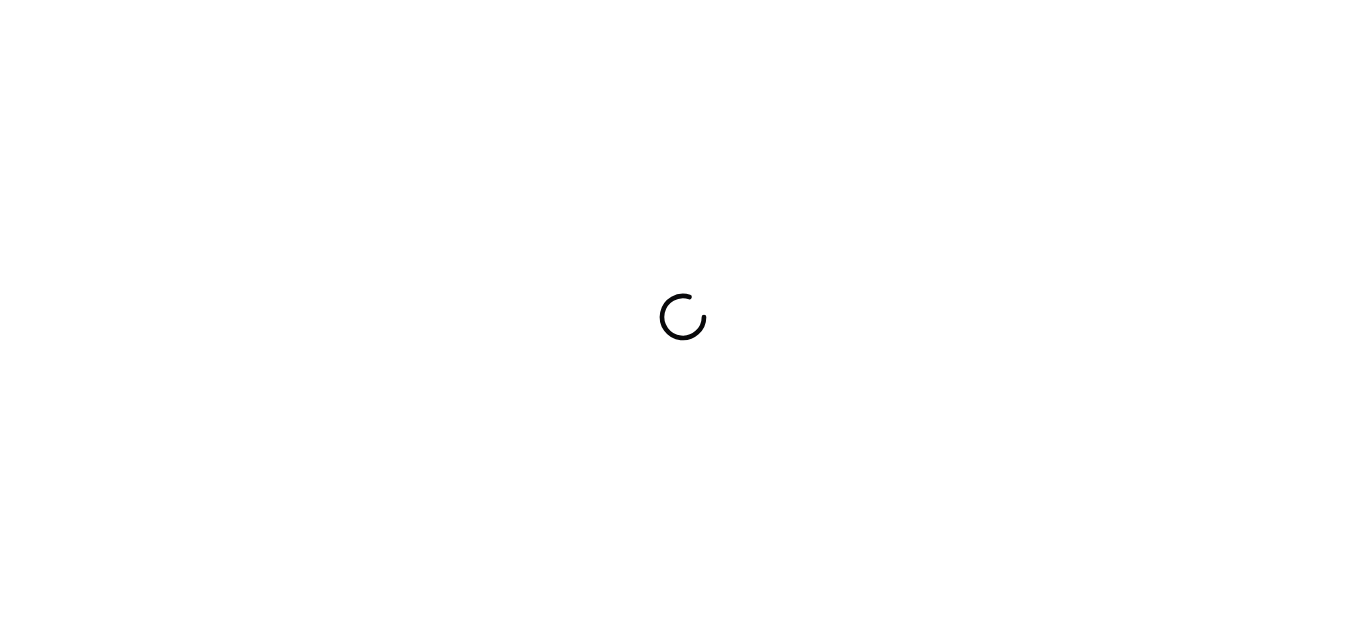 scroll, scrollTop: 0, scrollLeft: 0, axis: both 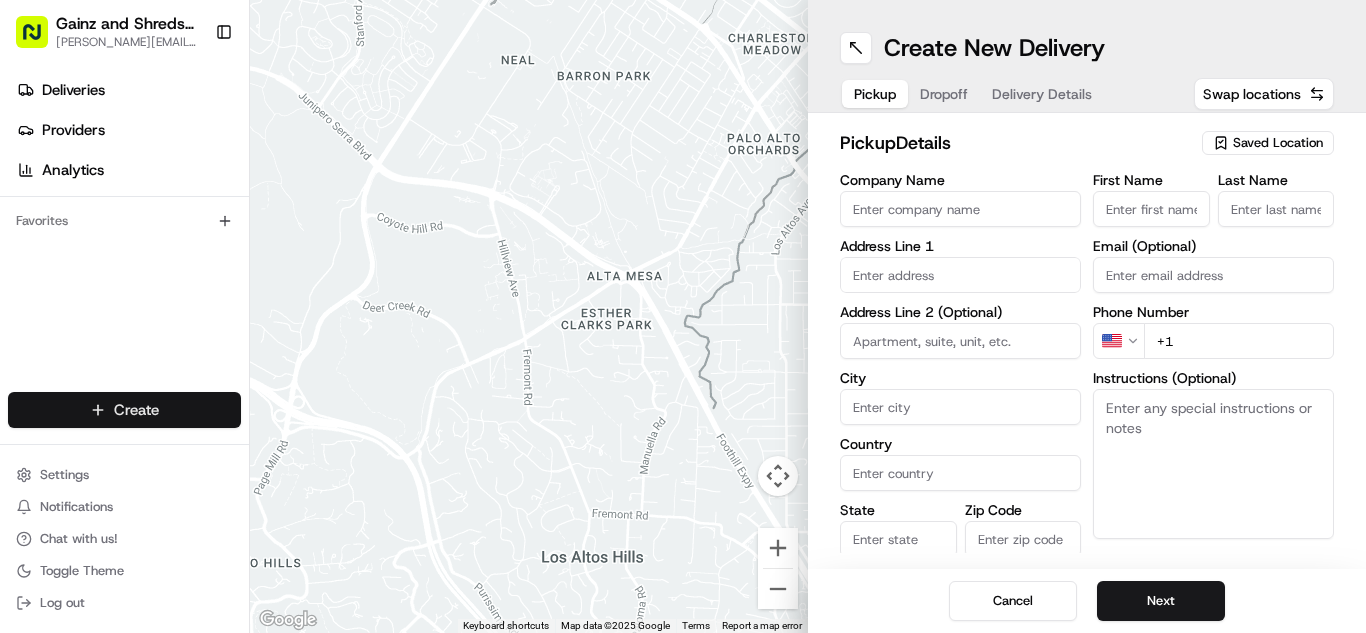 click on "Gainz and Shreds Meal Prep [PERSON_NAME][EMAIL_ADDRESS][DOMAIN_NAME] Toggle Sidebar Deliveries Providers Analytics Favorites Main Menu Members & Organization Organization Users Roles Preferences Customization Tracking Orchestration Automations Dispatch Strategy Locations Pickup Locations Dropoff Locations Billing Billing Refund Requests Integrations Notification Triggers Webhooks API Keys Apps Request Logs Create Settings Notifications Chat with us! Toggle Theme Log out ← Move left → Move right ↑ Move up ↓ Move down + Zoom in - Zoom out Home Jump left by 75% End Jump right by 75% Page Up Jump up by 75% Page Down Jump down by 75% Keyboard shortcuts Map Data Map data ©2025 Google Map data ©2025 Google 500 m  Click to toggle between metric and imperial units Terms Report a map error Create New Delivery Pickup Dropoff Delivery Details Swap locations pickup  Details Saved Location Company Name Address Line 1 Address Line 2 (Optional) City Country State Zip Code Save this Location First Name US" at bounding box center [683, 316] 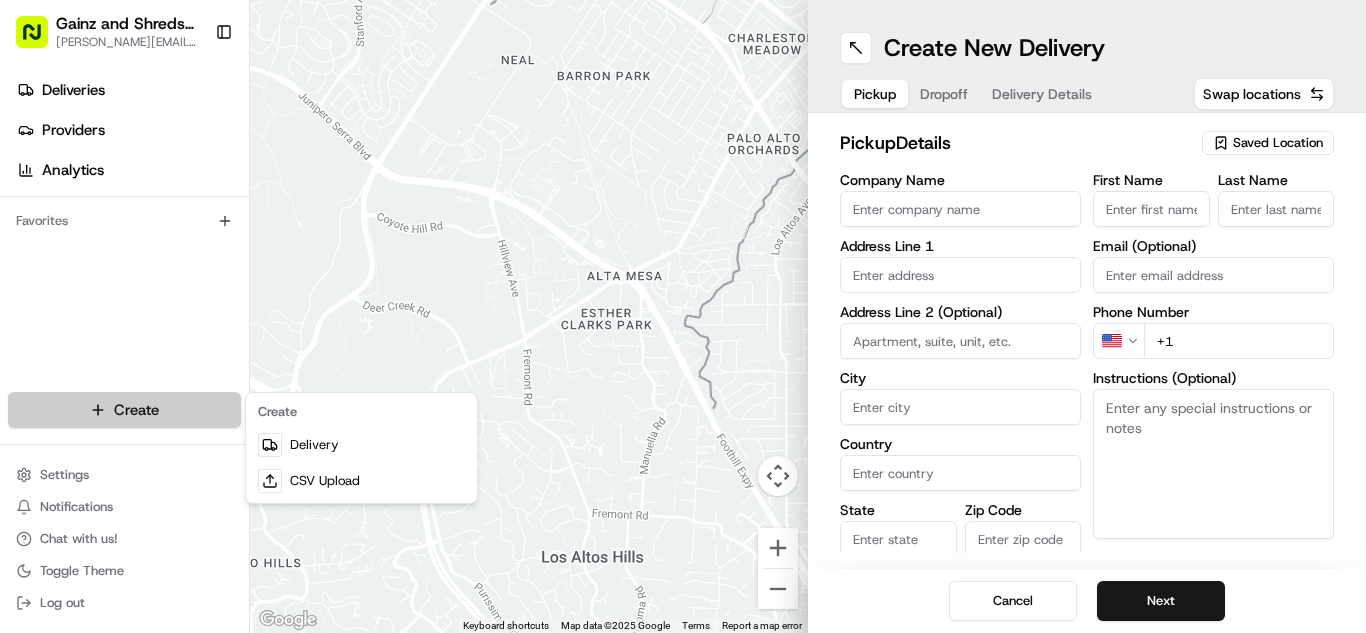 scroll, scrollTop: 0, scrollLeft: 0, axis: both 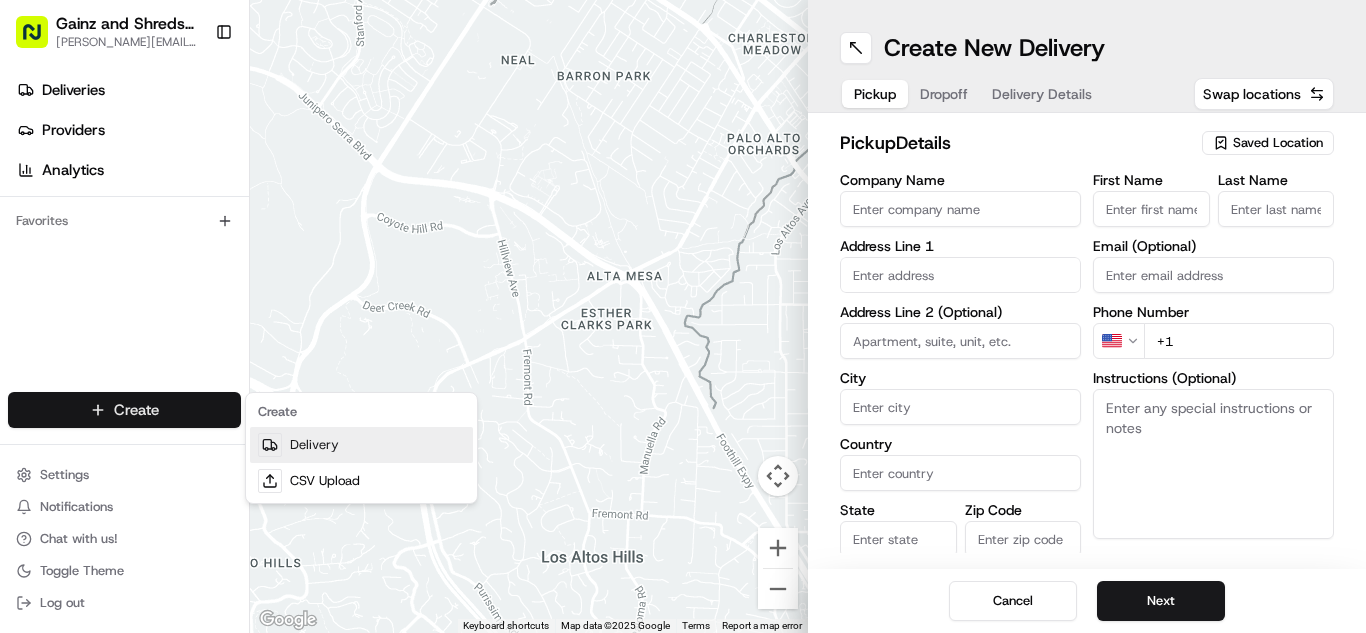 click on "Delivery" at bounding box center [361, 445] 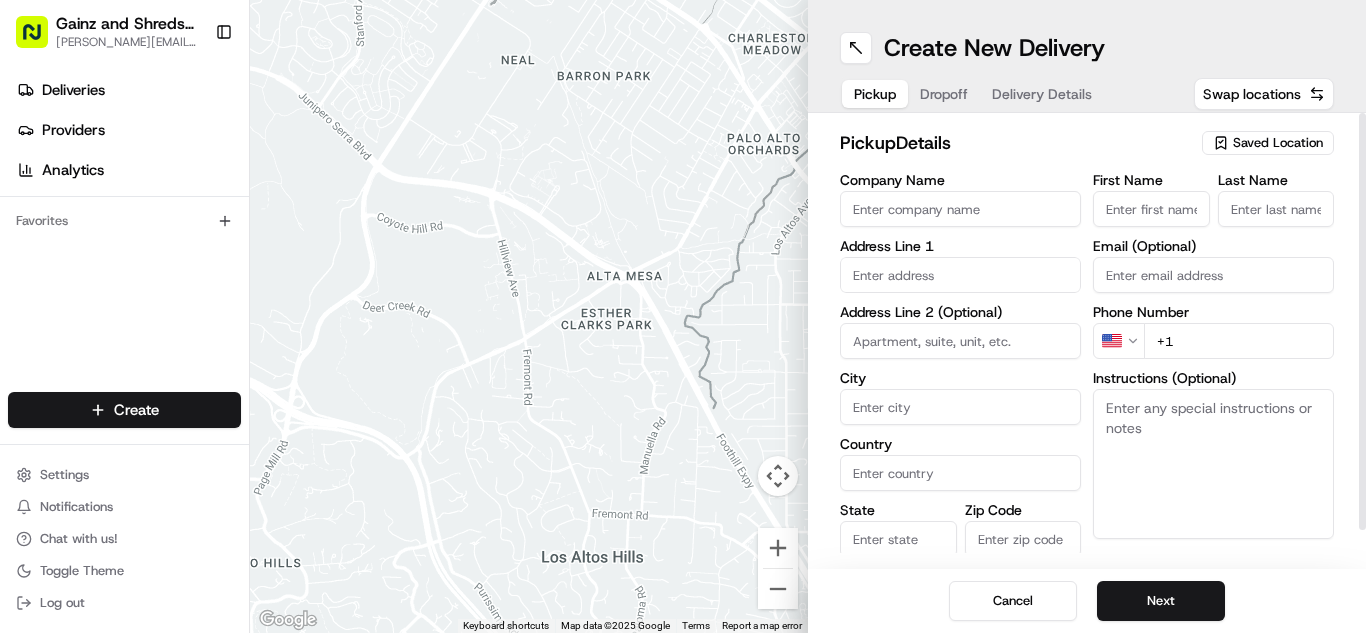 click on "Saved Location" at bounding box center [1278, 143] 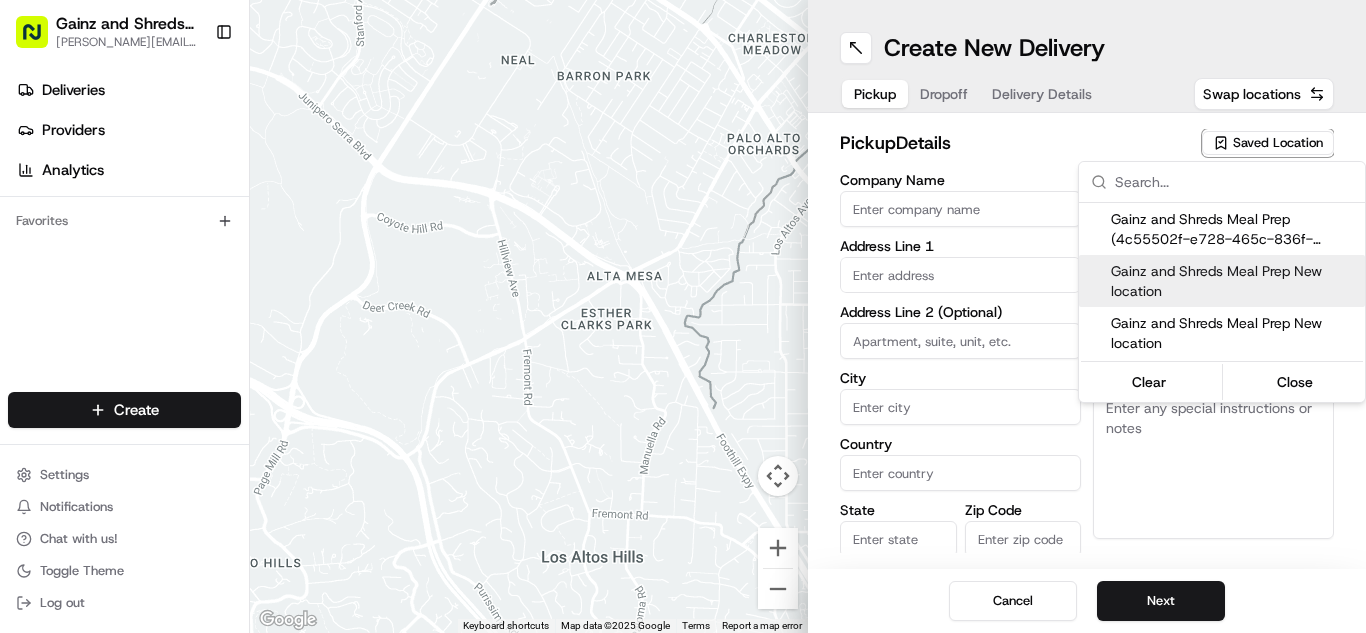 click on "Gainz and Shreds Meal Prep New location" at bounding box center (1234, 281) 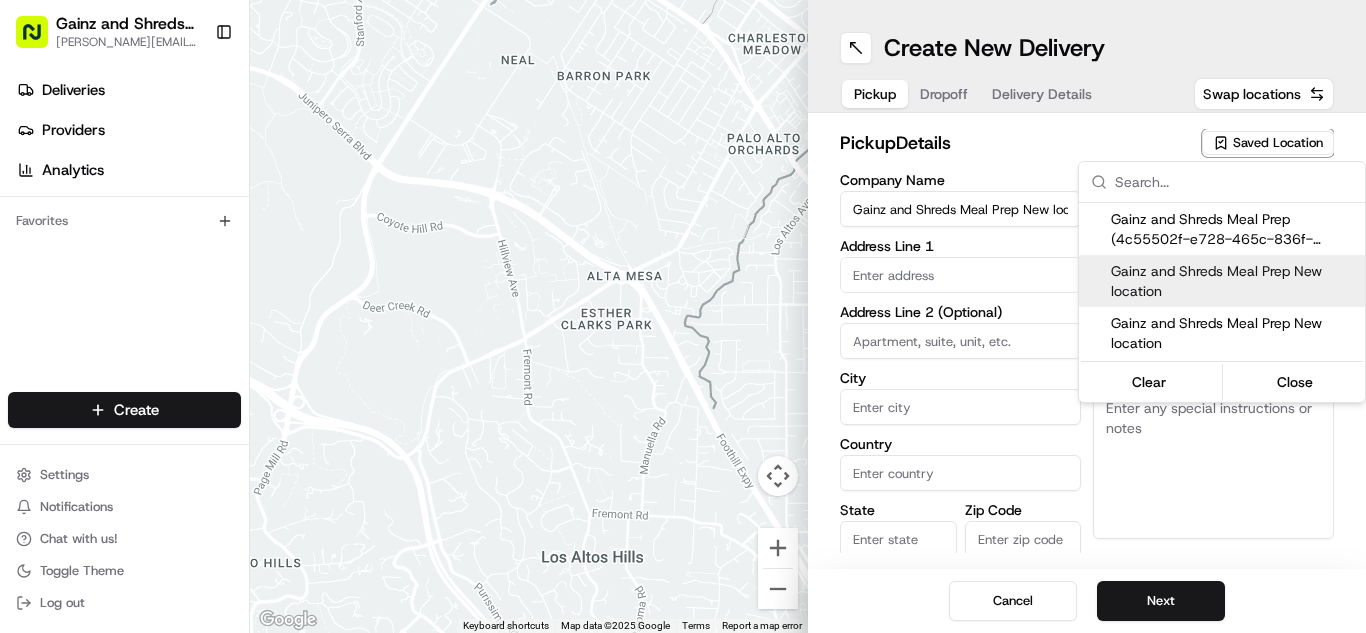 type on "[STREET_ADDRESS]" 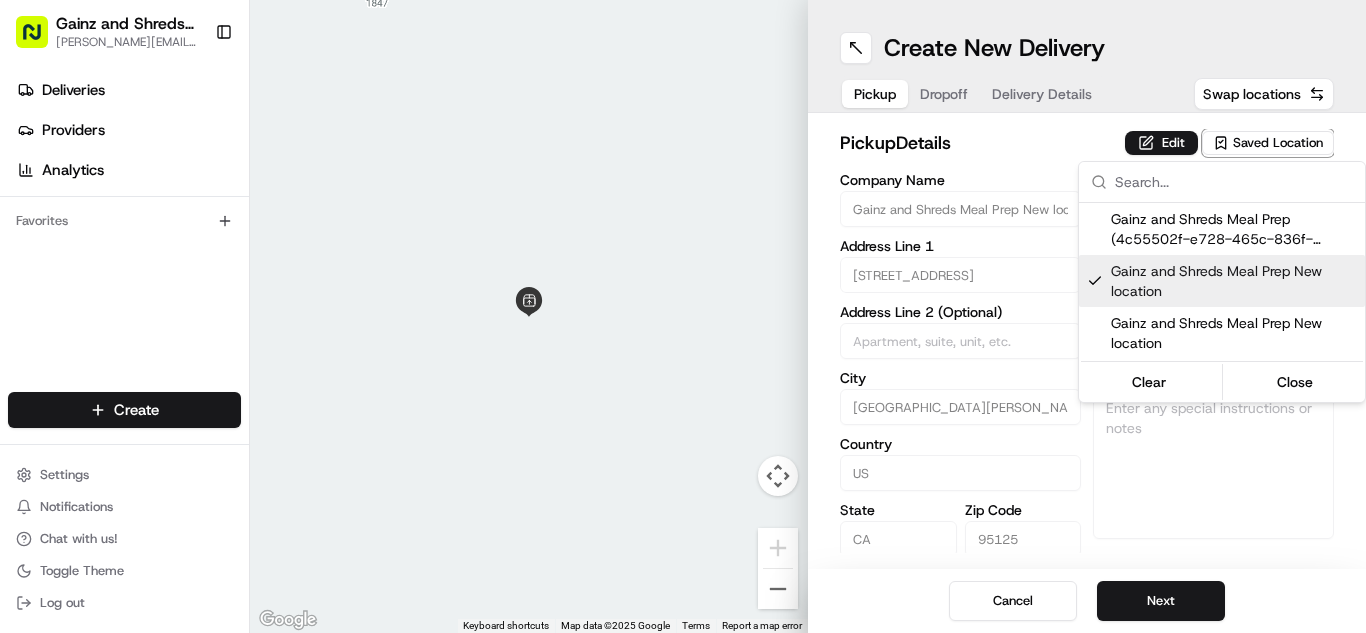 click on "Gainz and Shreds Meal Prep [PERSON_NAME][EMAIL_ADDRESS][DOMAIN_NAME] Toggle Sidebar Deliveries Providers Analytics Favorites Main Menu Members & Organization Organization Users Roles Preferences Customization Tracking Orchestration Automations Dispatch Strategy Locations Pickup Locations Dropoff Locations Billing Billing Refund Requests Integrations Notification Triggers Webhooks API Keys Apps Request Logs Create Settings Notifications Chat with us! Toggle Theme Log out ← Move left → Move right ↑ Move up ↓ Move down + Zoom in - Zoom out Home Jump left by 75% End Jump right by 75% Page Up Jump up by 75% Page Down Jump down by 75% Keyboard shortcuts Map Data Map data ©2025 Google Map data ©2025 Google 2 m  Click to toggle between metric and imperial units Terms Report a map error Create New Delivery Pickup Dropoff Delivery Details Swap locations pickup  Details  Edit Saved Location Company Name Gainz and Shreds Meal Prep New location Address Line 1 [STREET_ADDRESS][PERSON_NAME]" at bounding box center [683, 316] 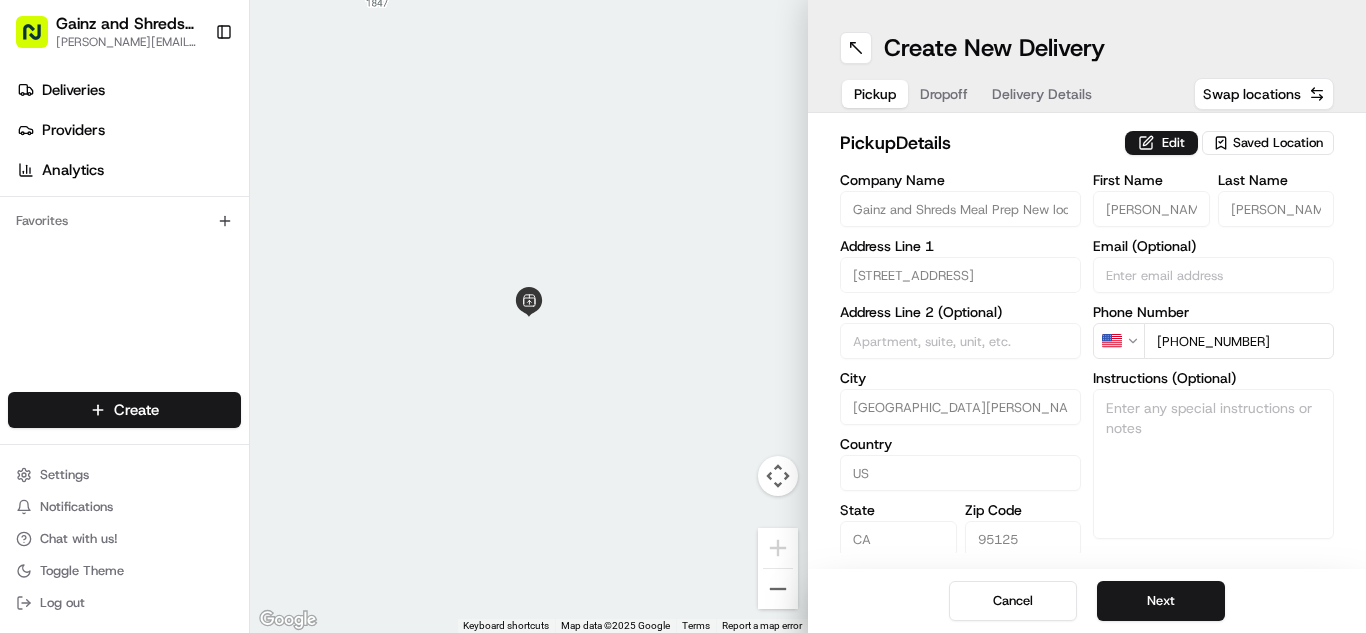 click on "Next" at bounding box center (1161, 601) 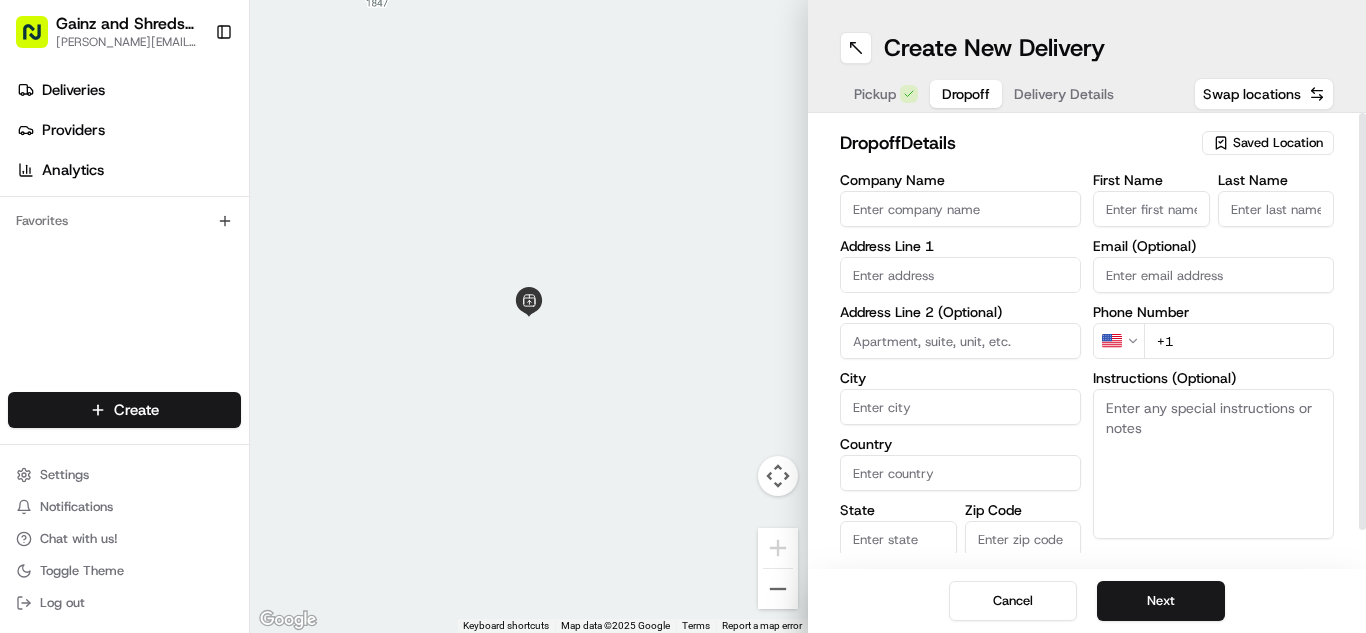 click on "First Name" at bounding box center [1151, 209] 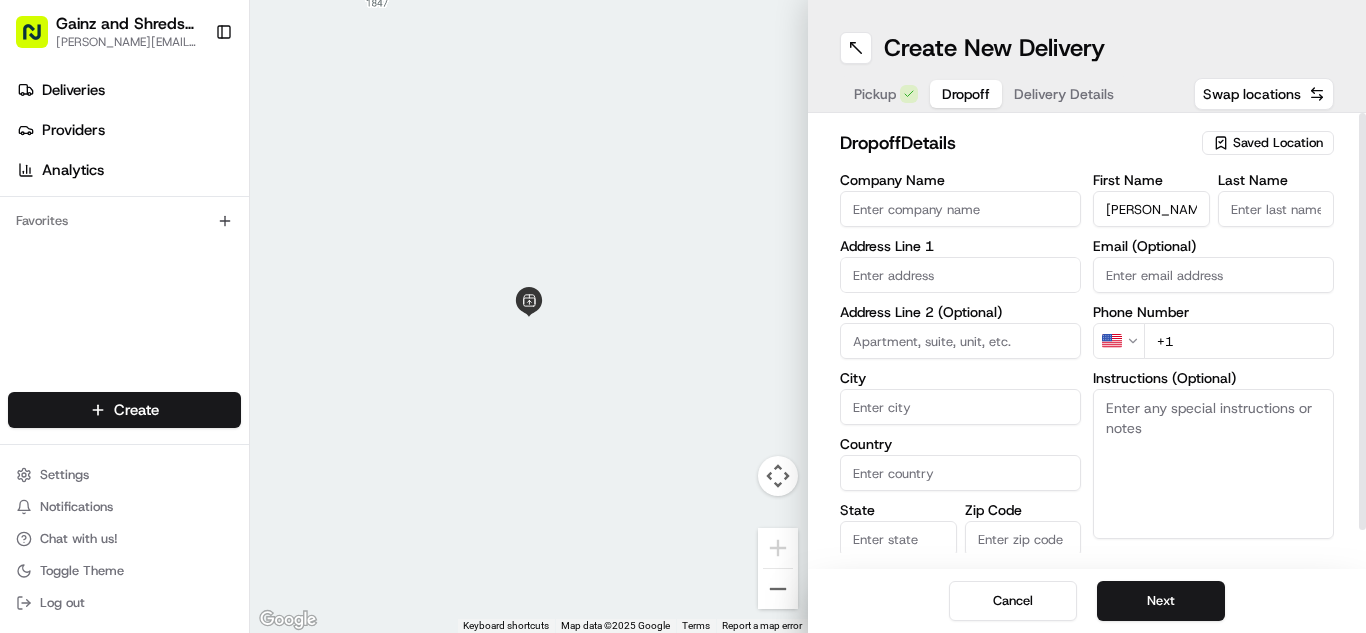 type on "[PERSON_NAME]" 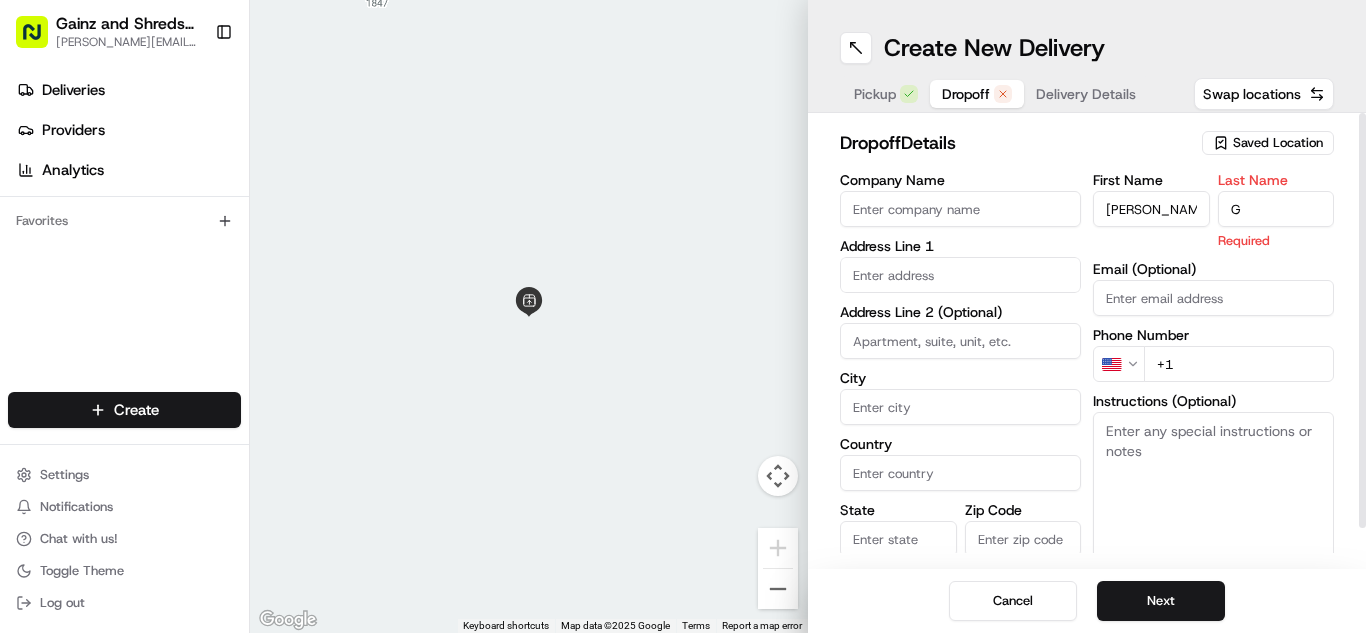 type on "G" 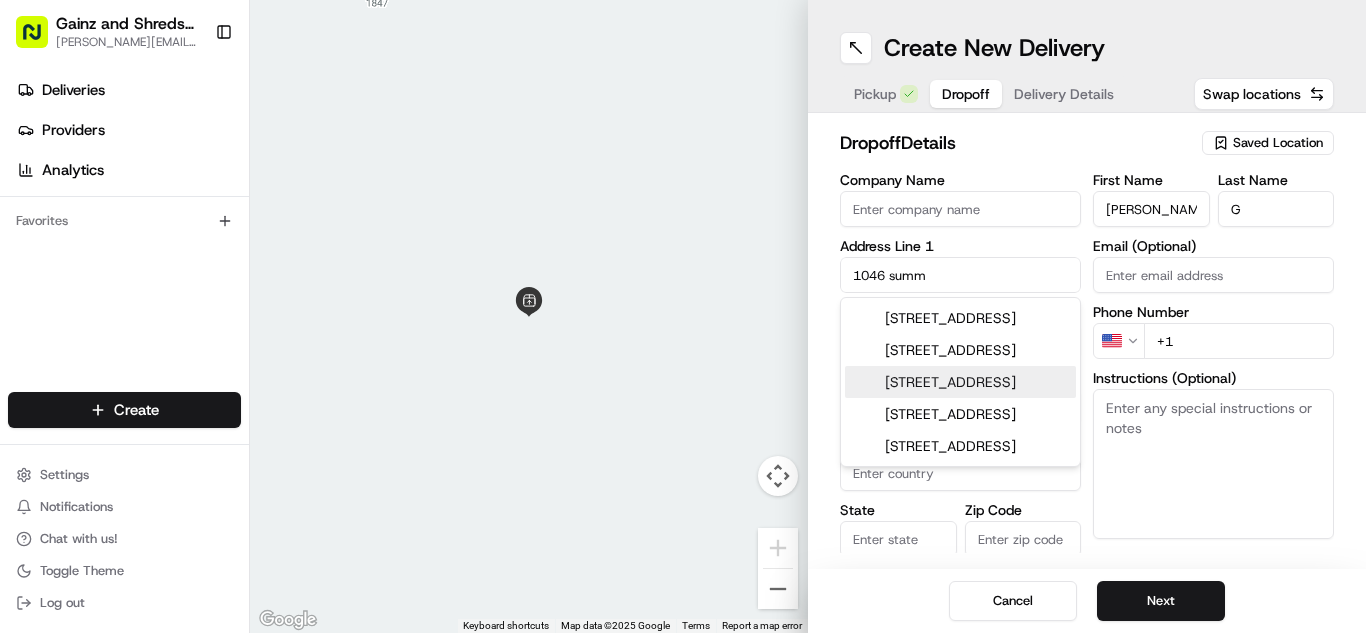 click on "[STREET_ADDRESS]" at bounding box center [960, 382] 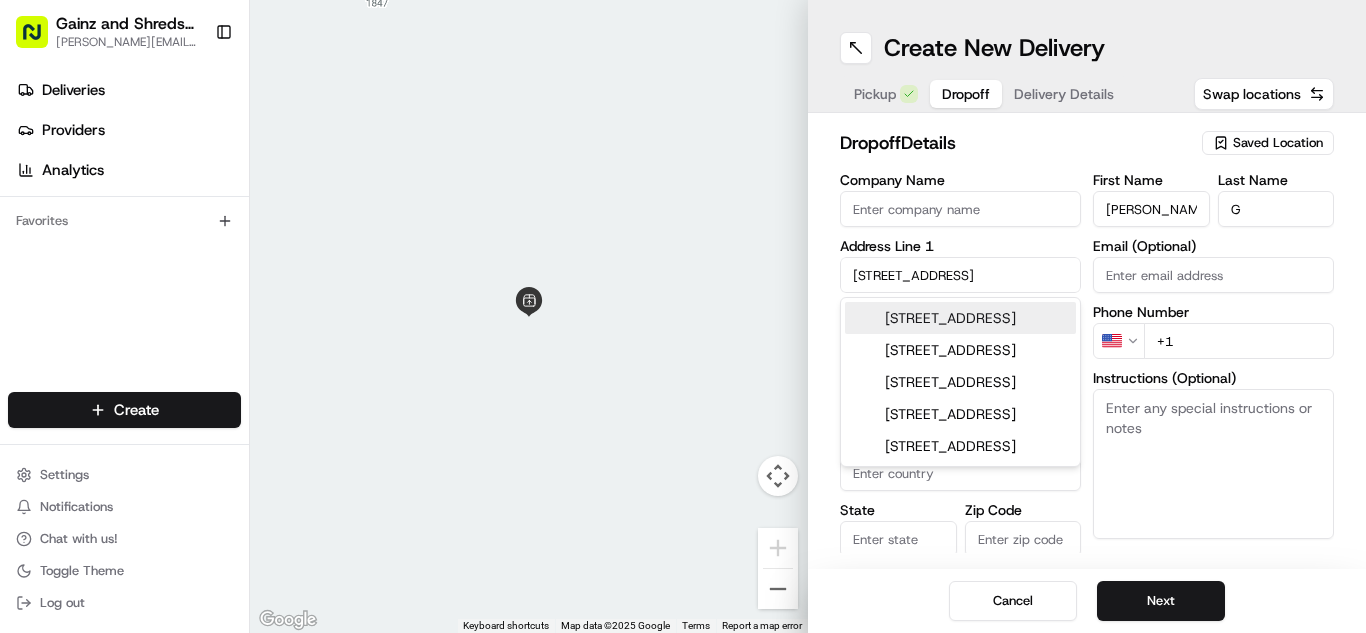 type on "[STREET_ADDRESS][PERSON_NAME]" 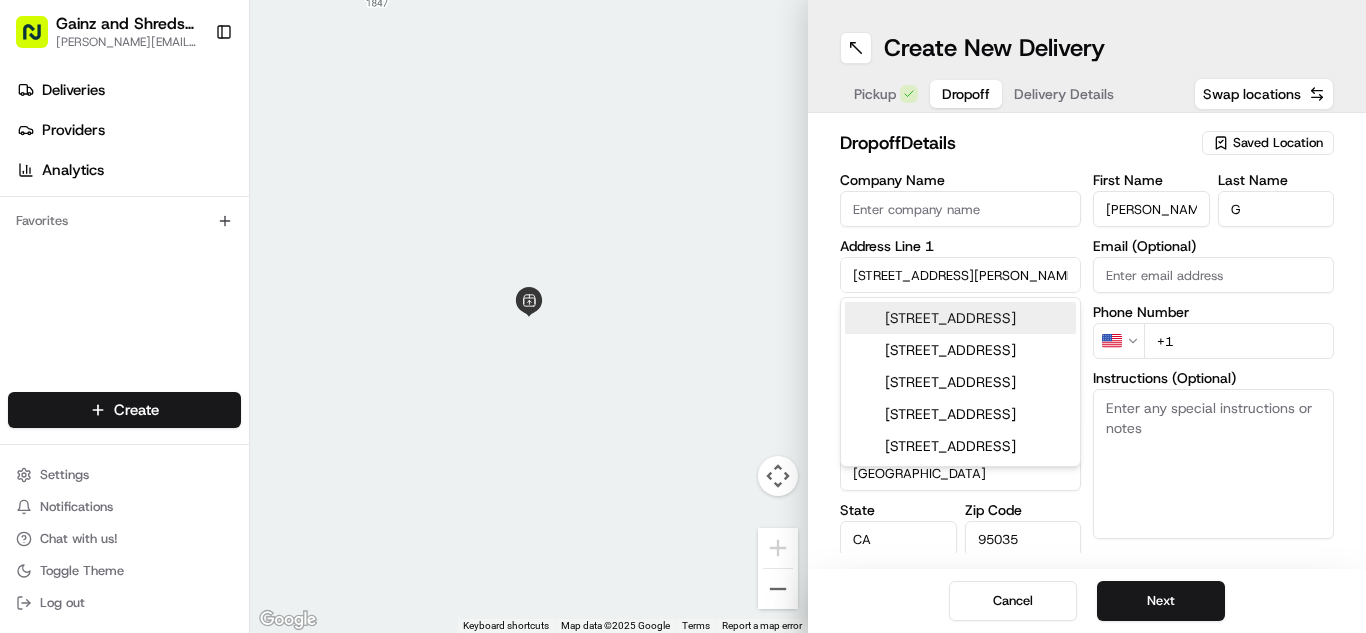 type on "[STREET_ADDRESS]" 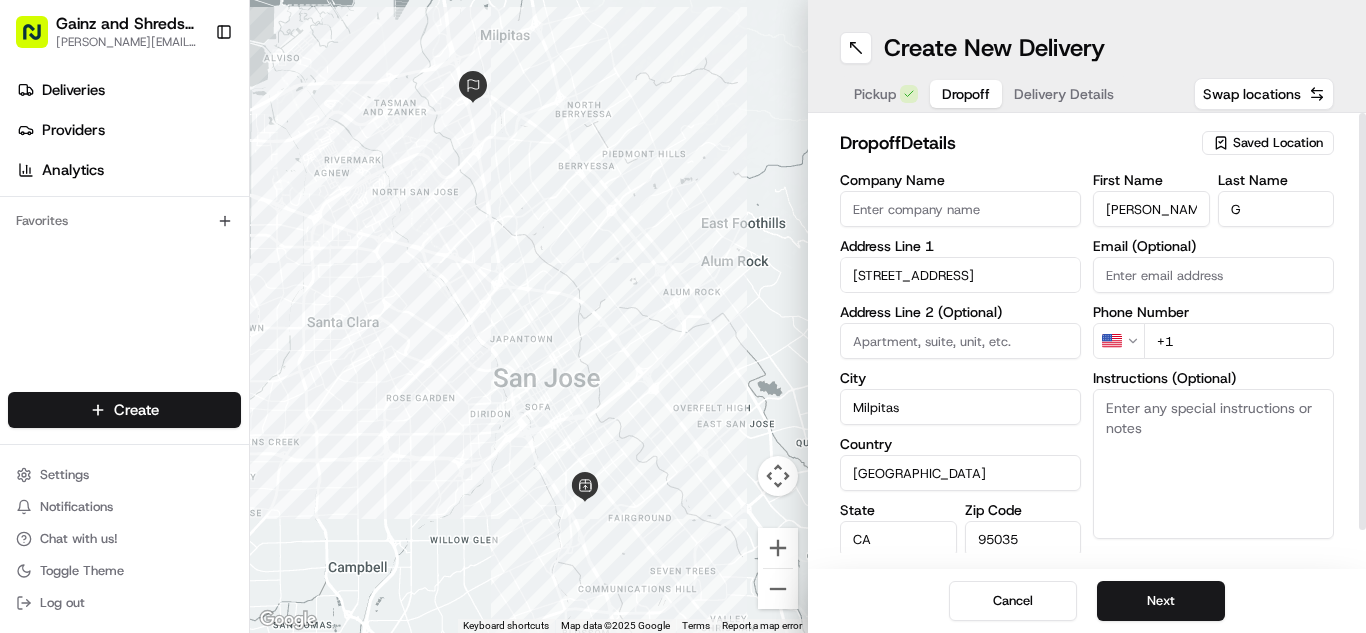 click on "+1" at bounding box center (1239, 341) 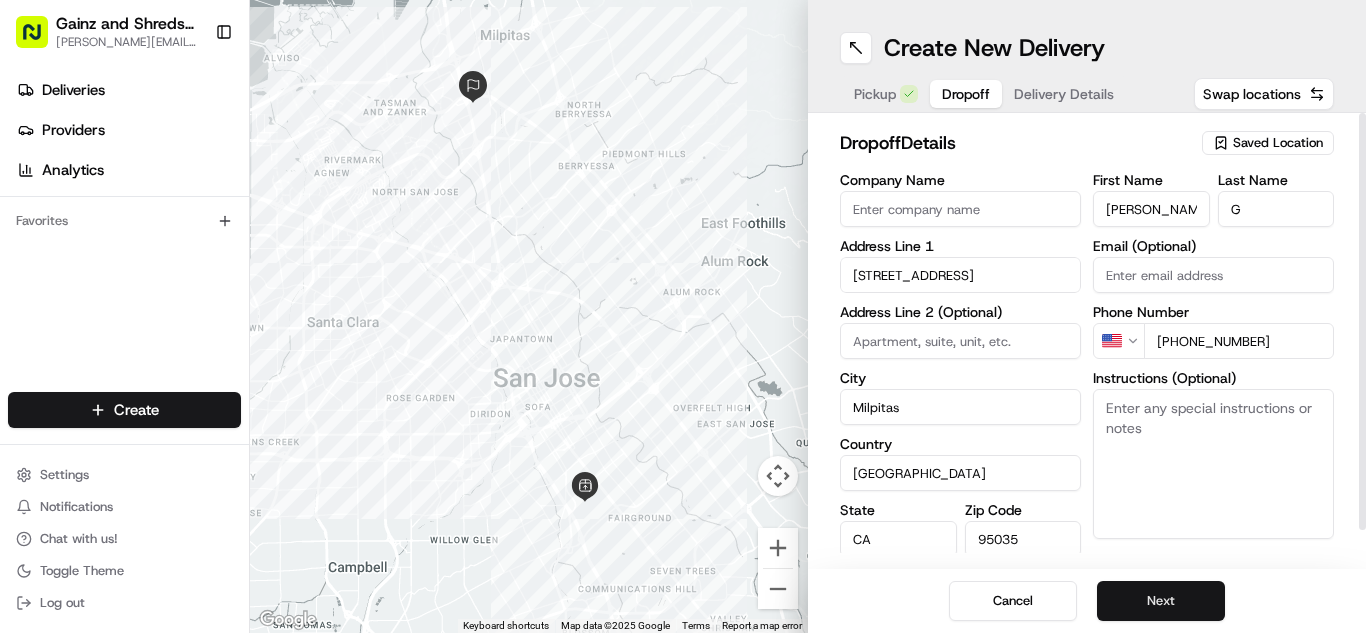 type on "[PHONE_NUMBER]" 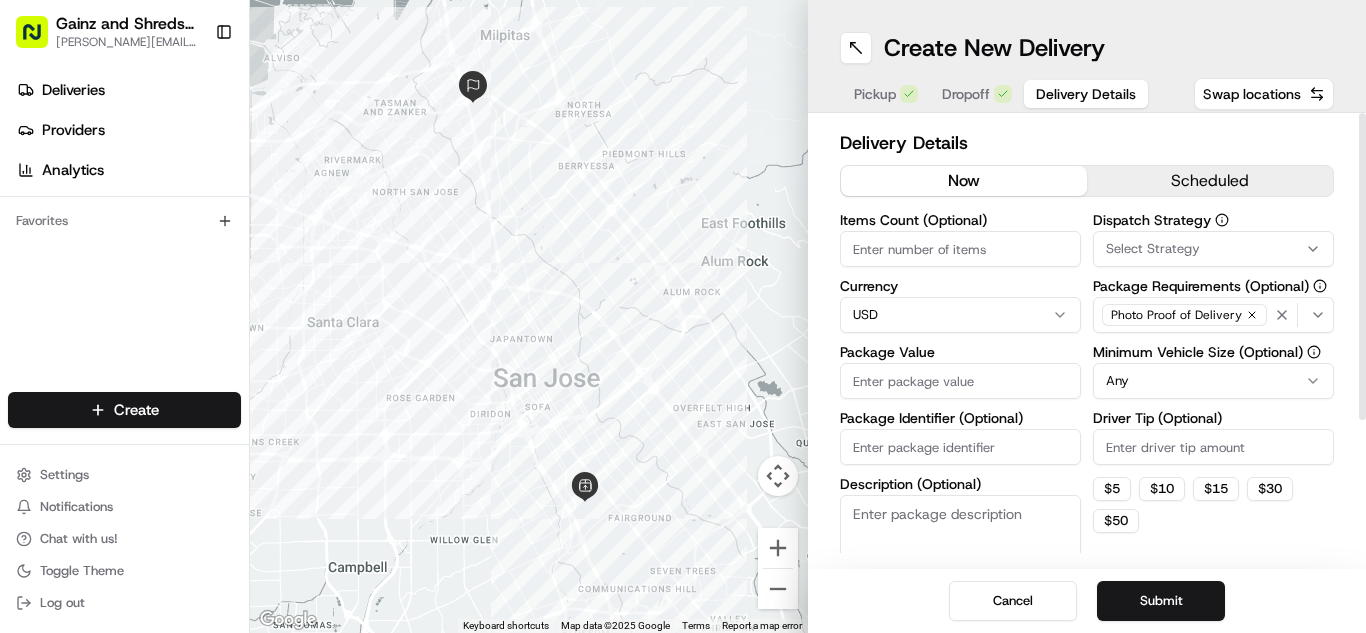 click on "now scheduled" at bounding box center (1087, 181) 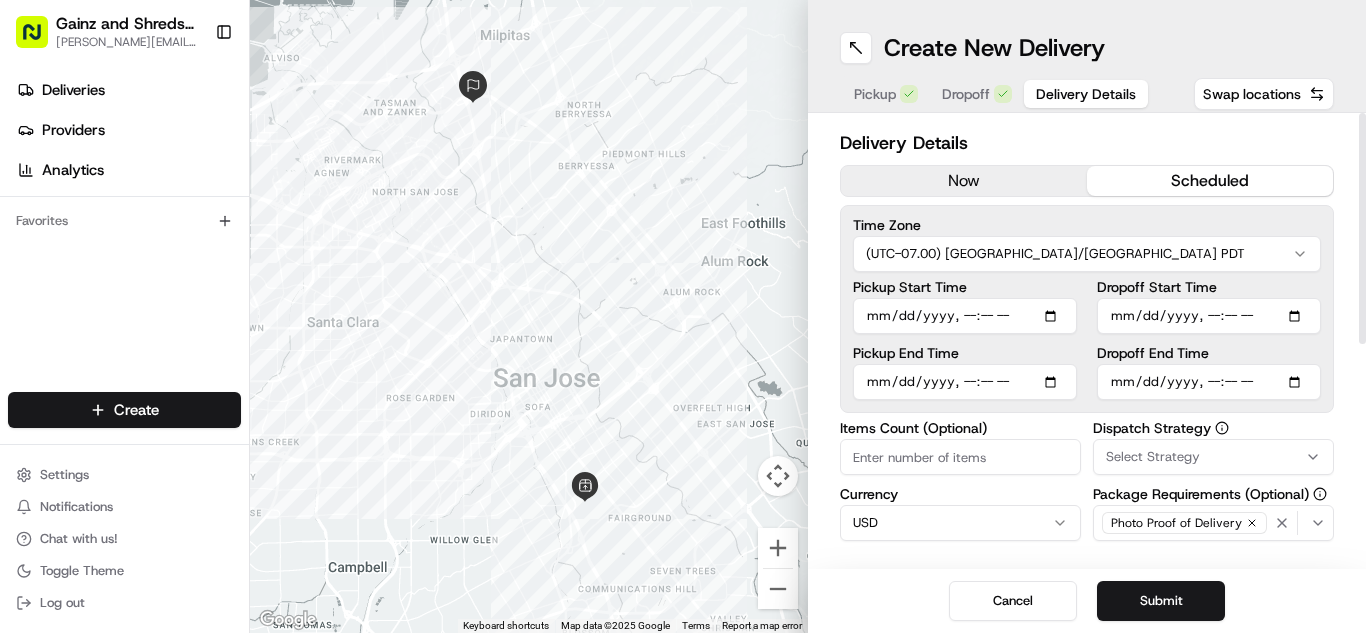 click on "Pickup Start Time" at bounding box center [965, 316] 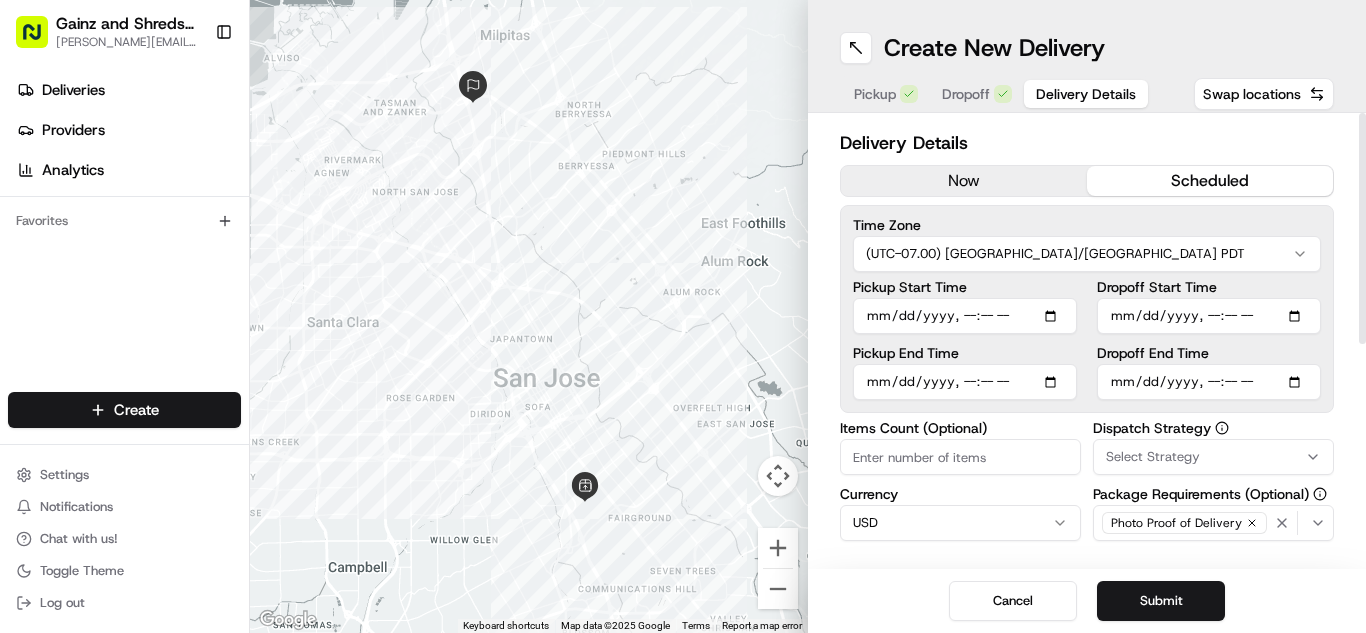 click on "Pickup Start Time" at bounding box center [965, 316] 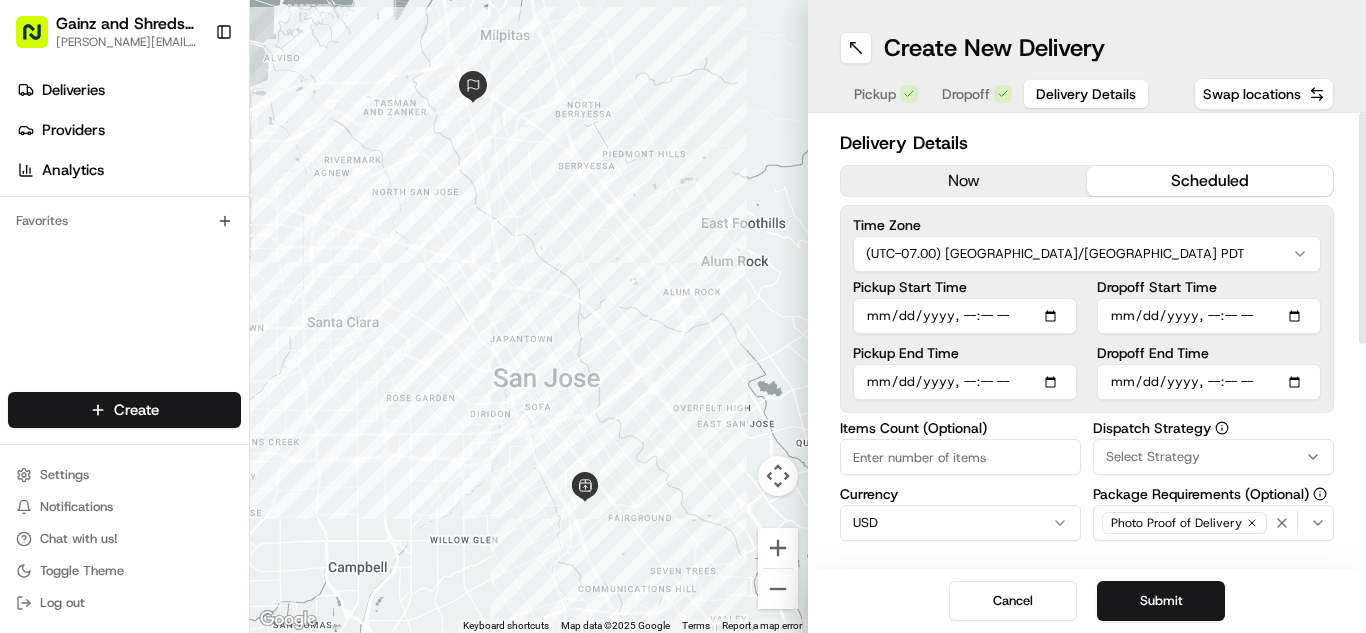 click on "Dropoff End Time" at bounding box center (1209, 382) 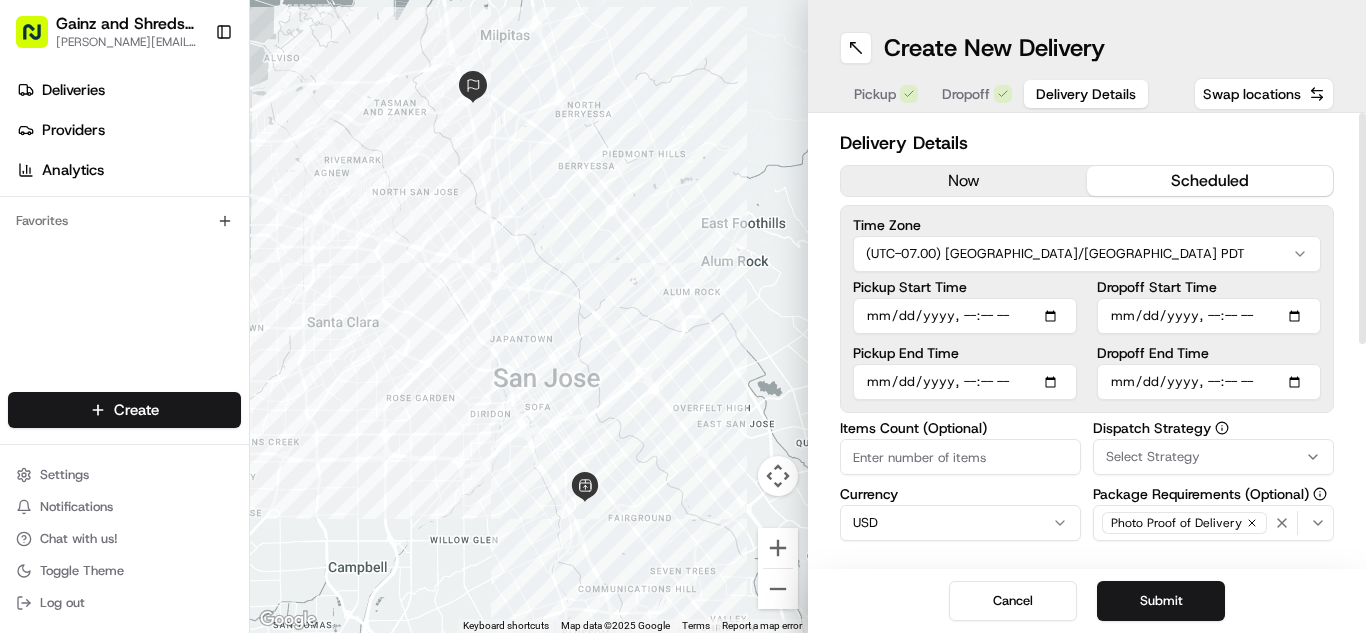 click on "Dropoff End Time" at bounding box center [1209, 382] 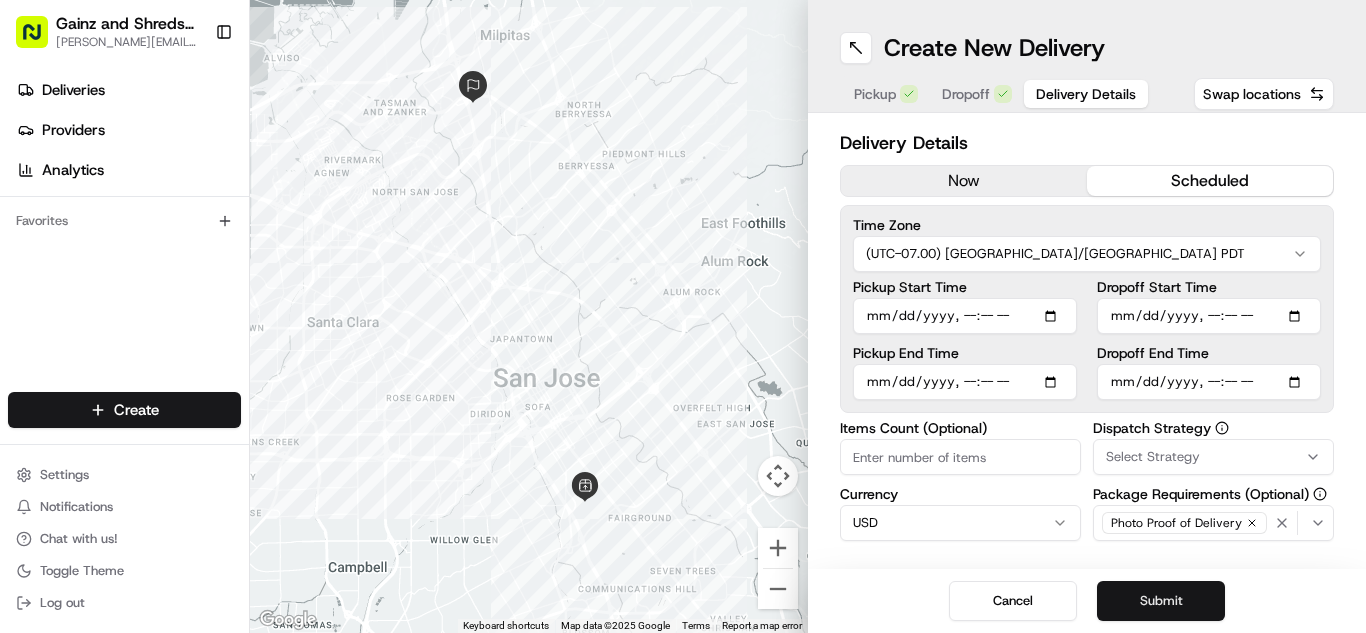 click on "Submit" at bounding box center [1161, 601] 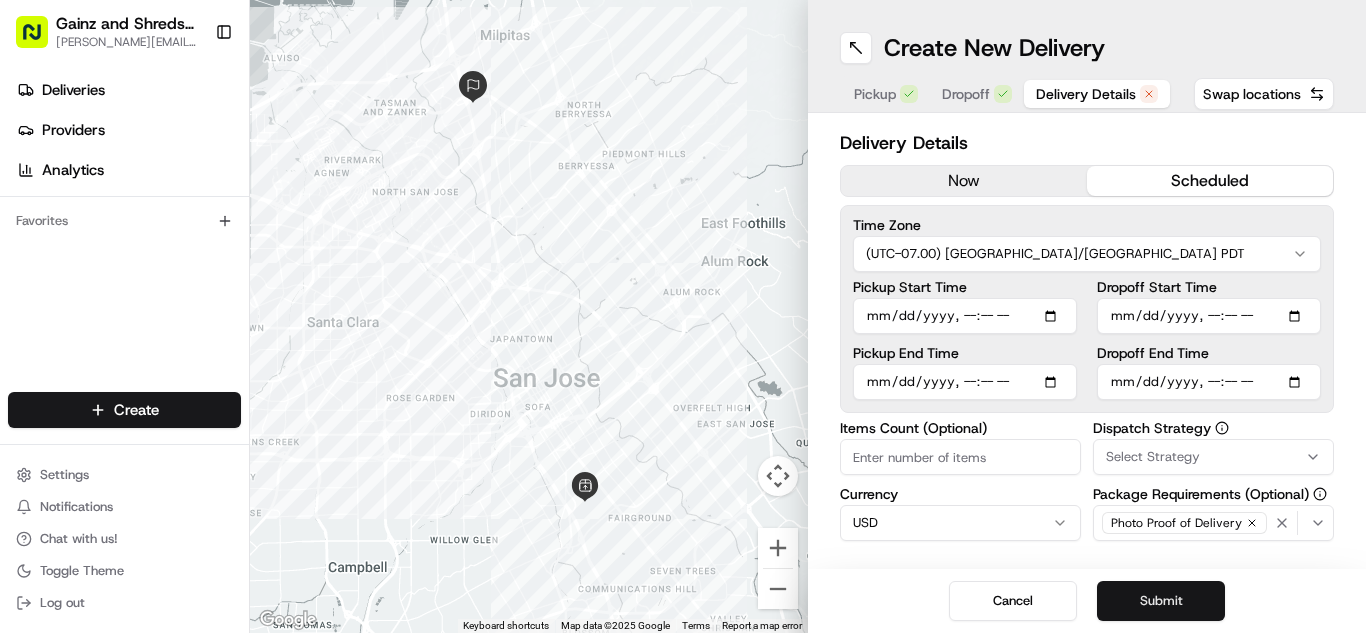 click on "Submit" at bounding box center [1161, 601] 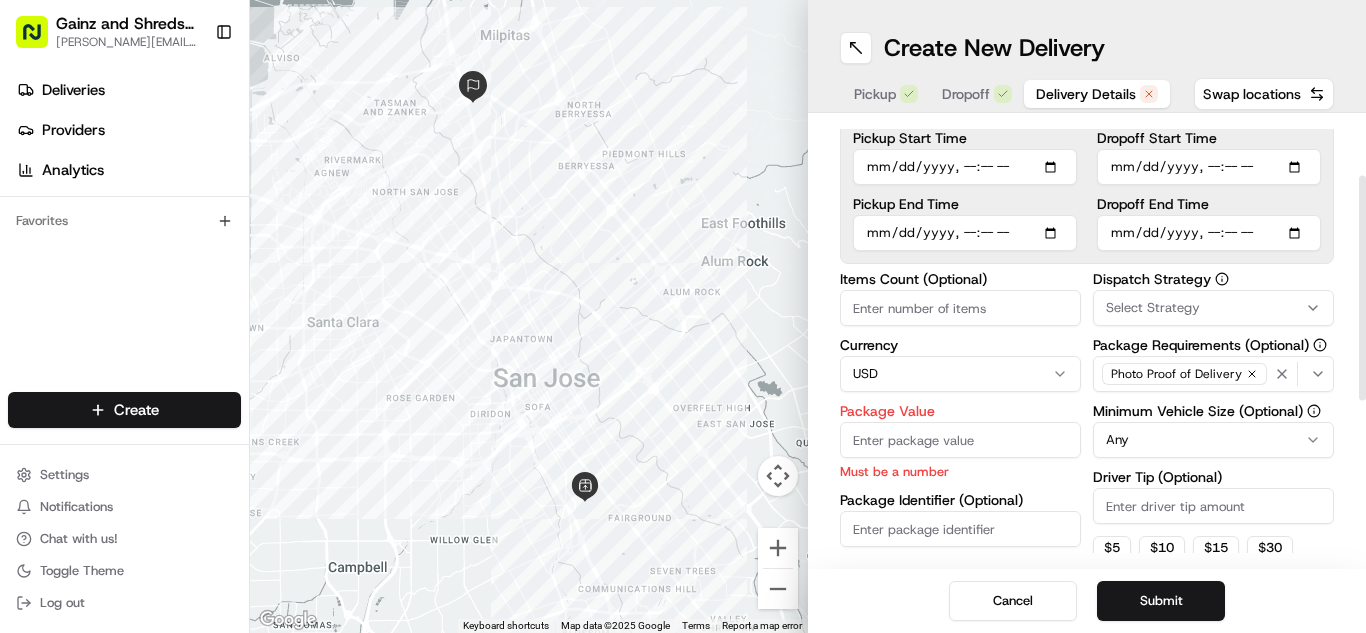 scroll, scrollTop: 243, scrollLeft: 0, axis: vertical 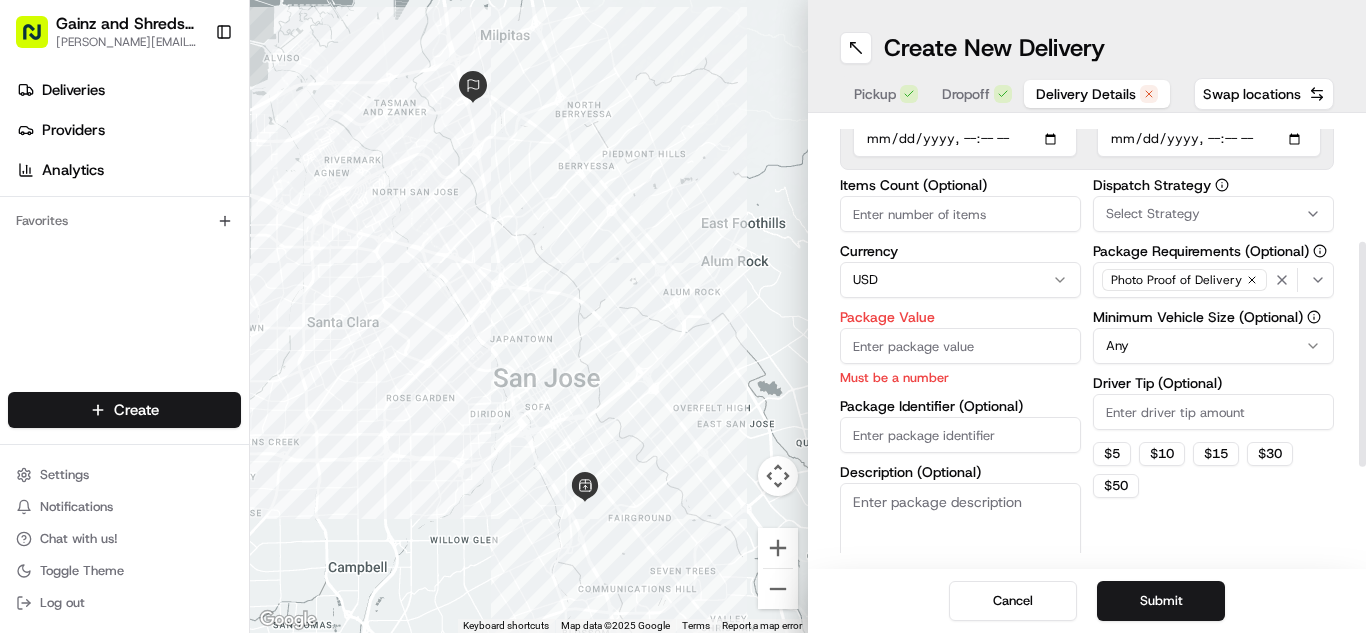 drag, startPoint x: 1365, startPoint y: 197, endPoint x: 1364, endPoint y: 326, distance: 129.00388 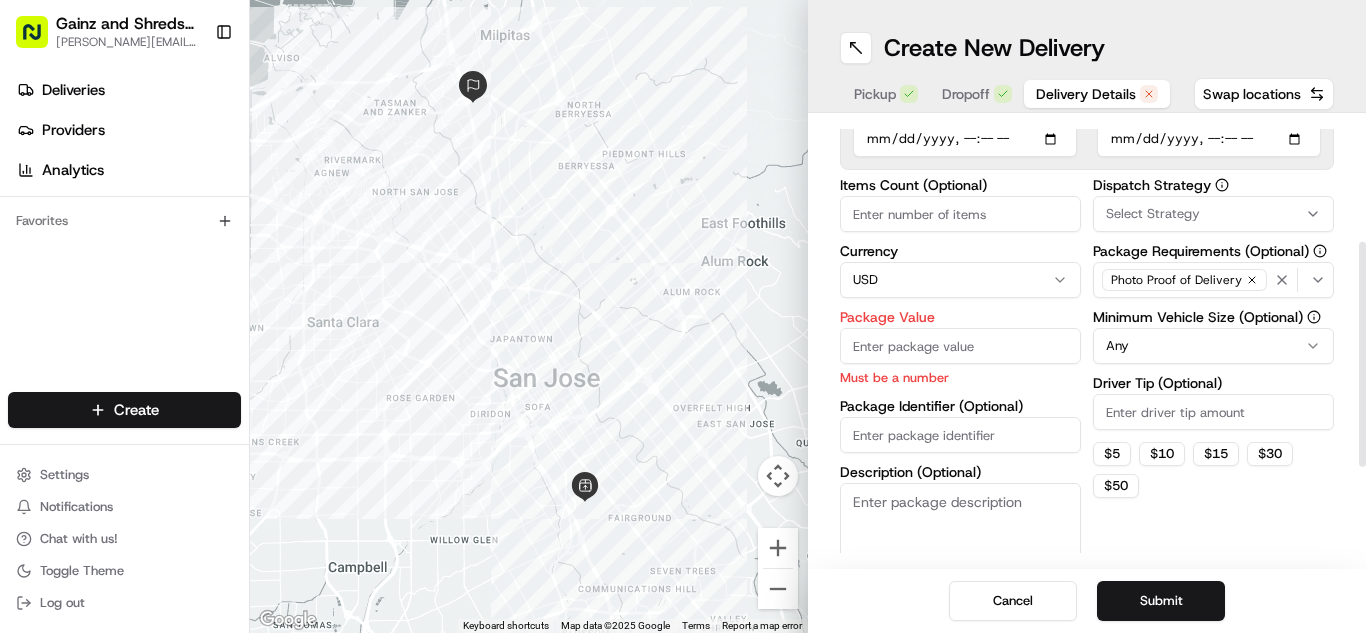 click at bounding box center (1362, 354) 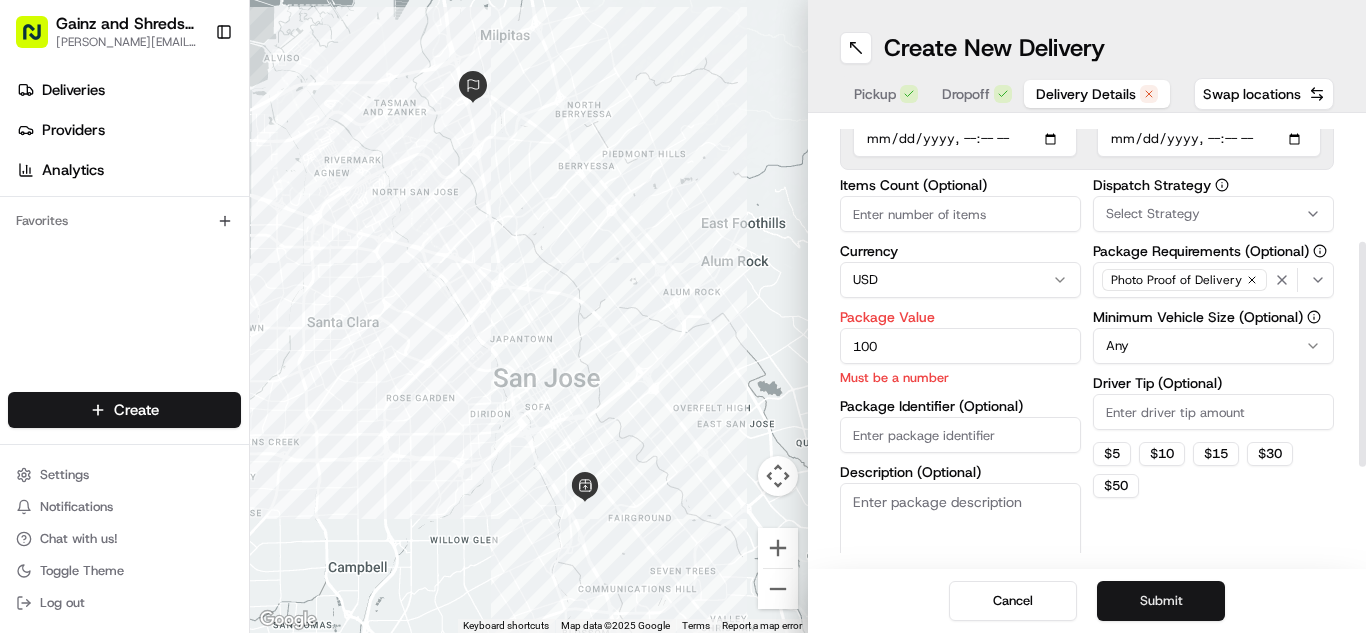 type on "100" 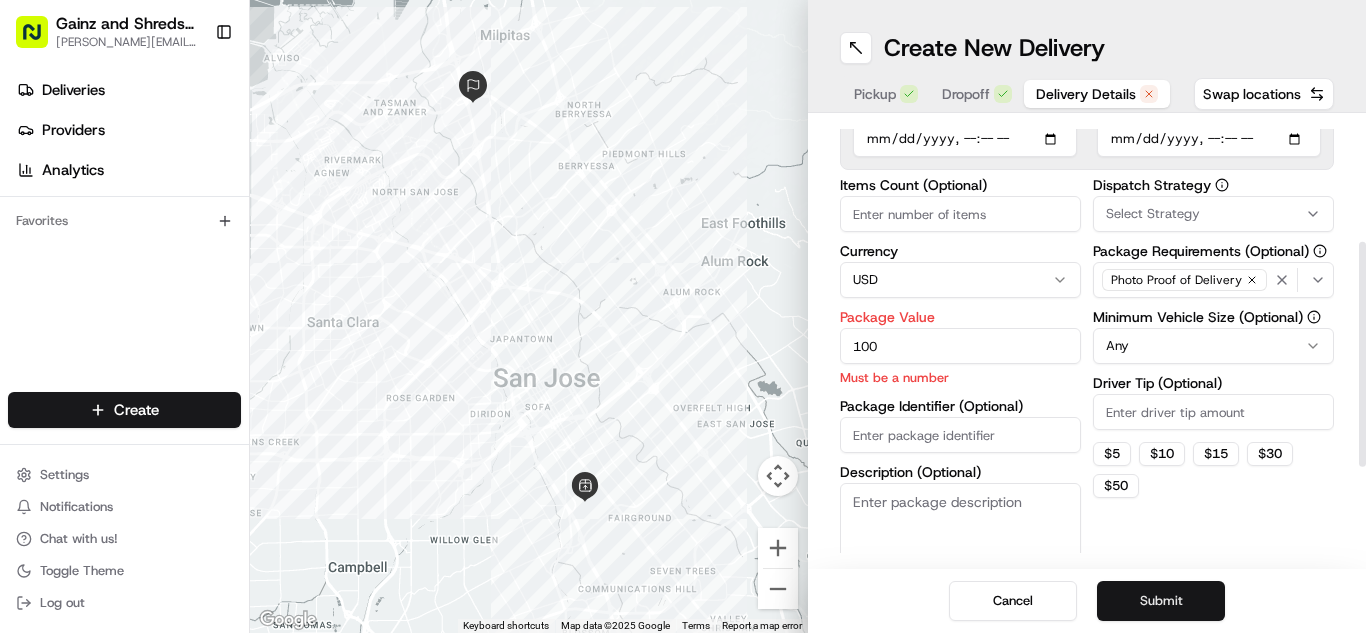 click on "Submit" at bounding box center [1161, 601] 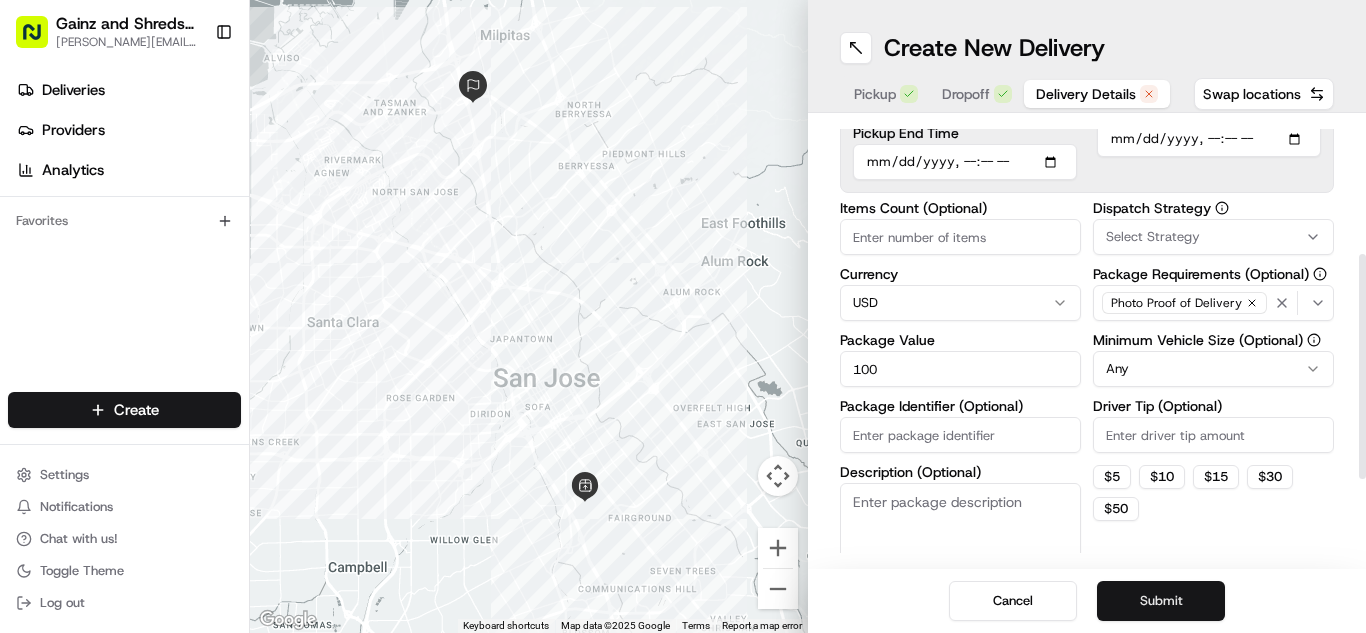 scroll, scrollTop: 266, scrollLeft: 0, axis: vertical 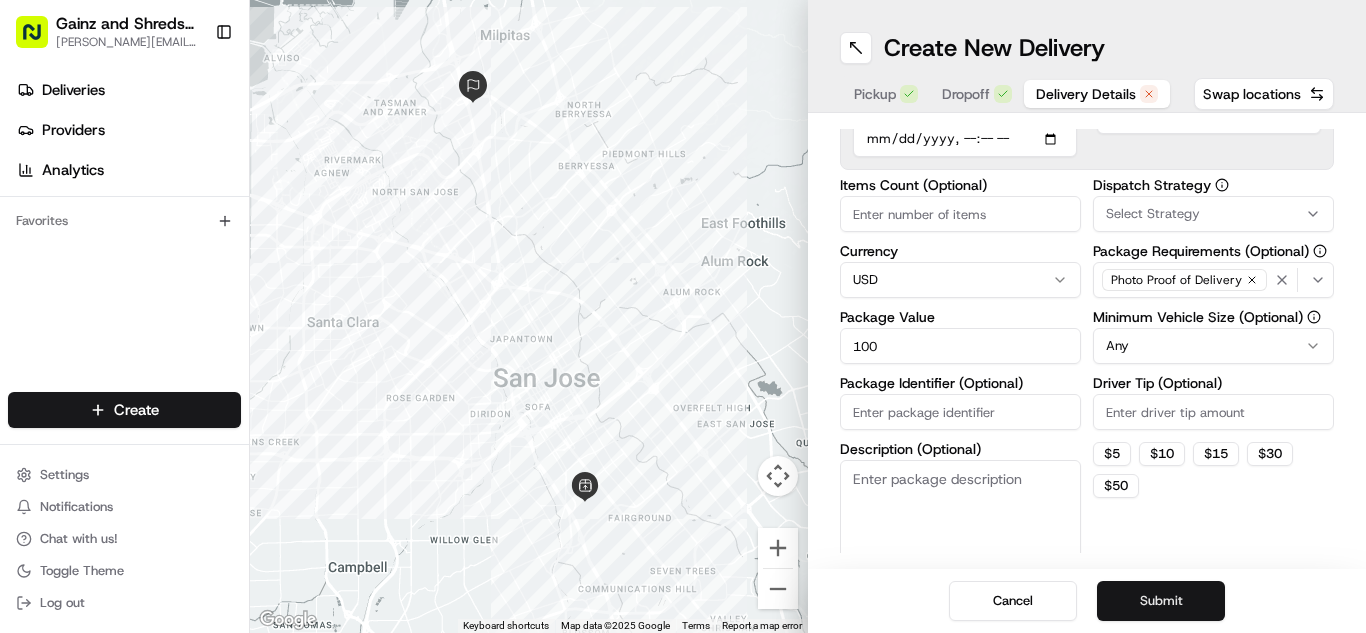 click on "Submit" at bounding box center [1161, 601] 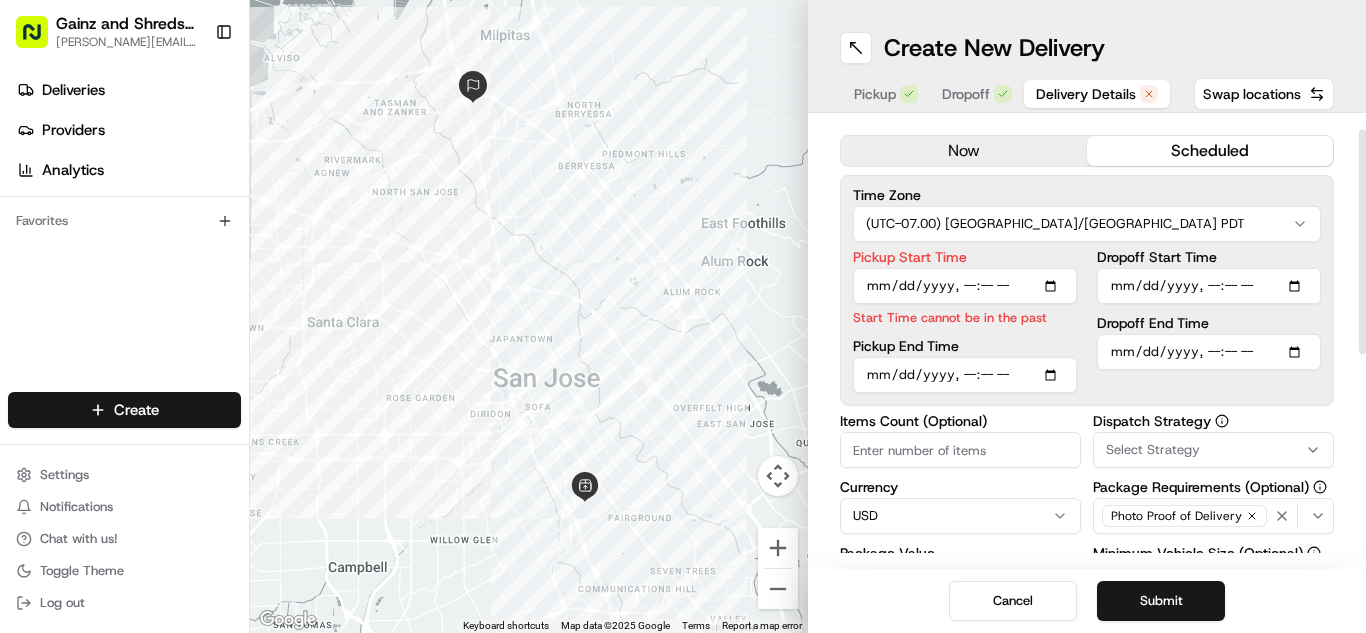 drag, startPoint x: 1365, startPoint y: 403, endPoint x: 1364, endPoint y: 277, distance: 126.00397 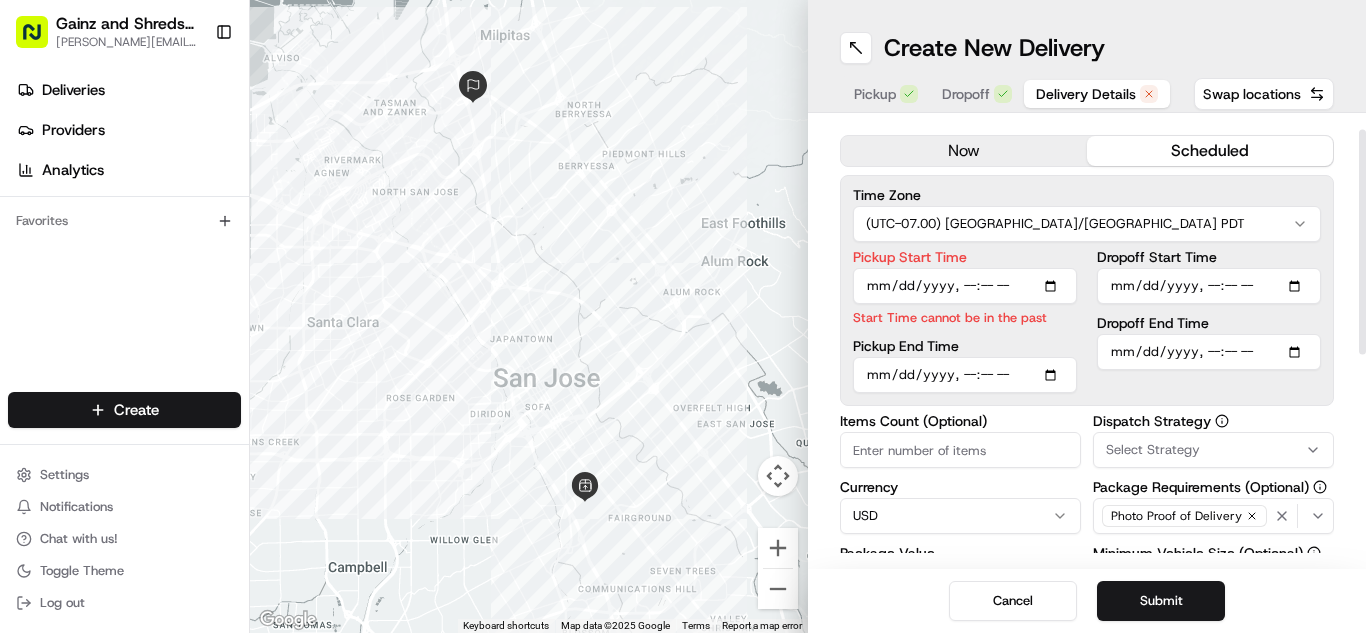 scroll, scrollTop: 28, scrollLeft: 0, axis: vertical 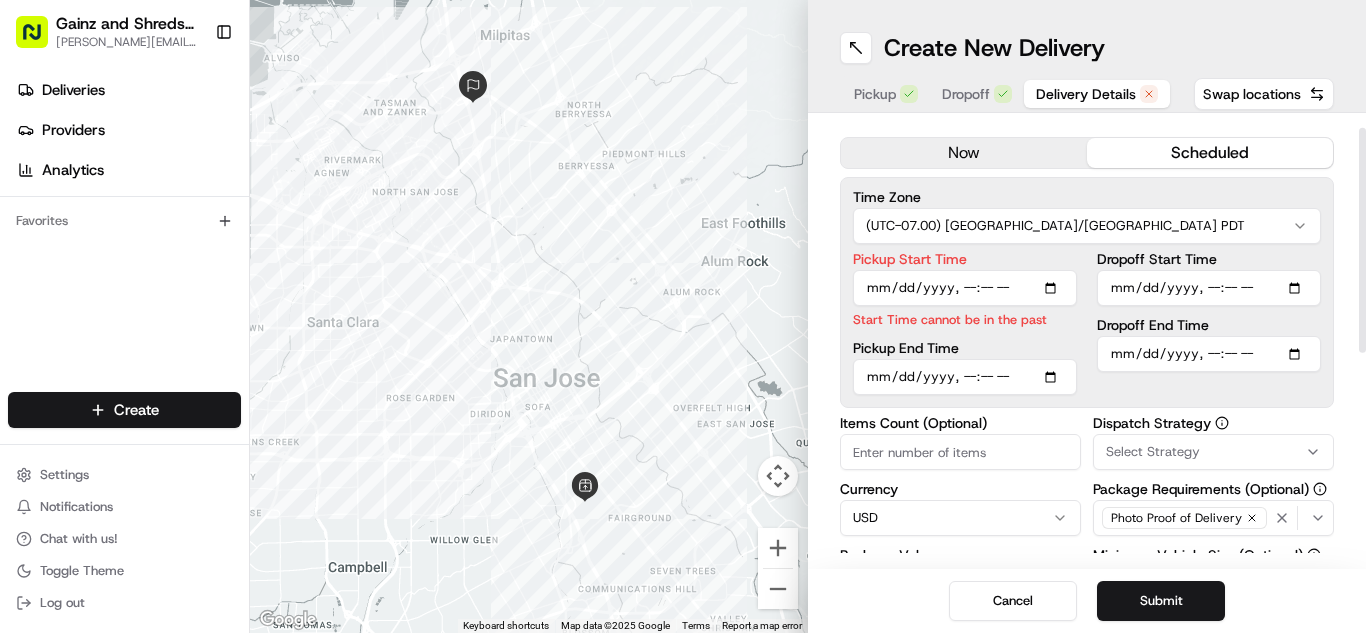 click on "Pickup Start Time" at bounding box center [965, 288] 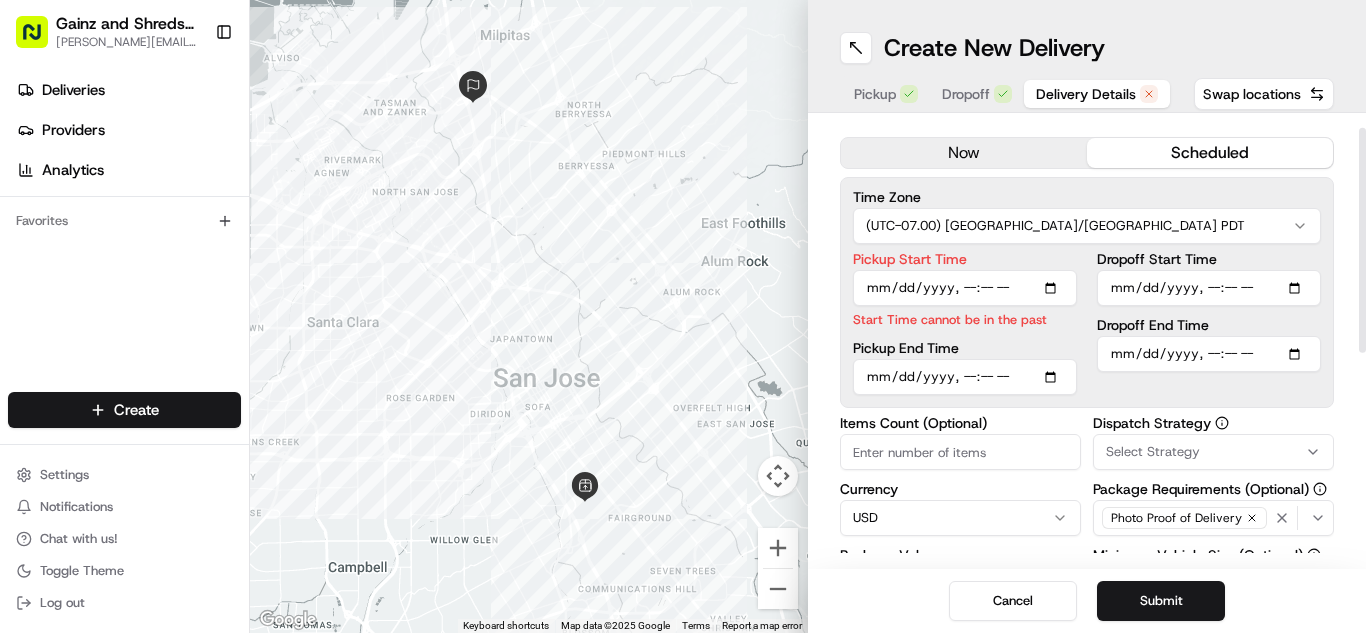 type on "[DATE]T17:15" 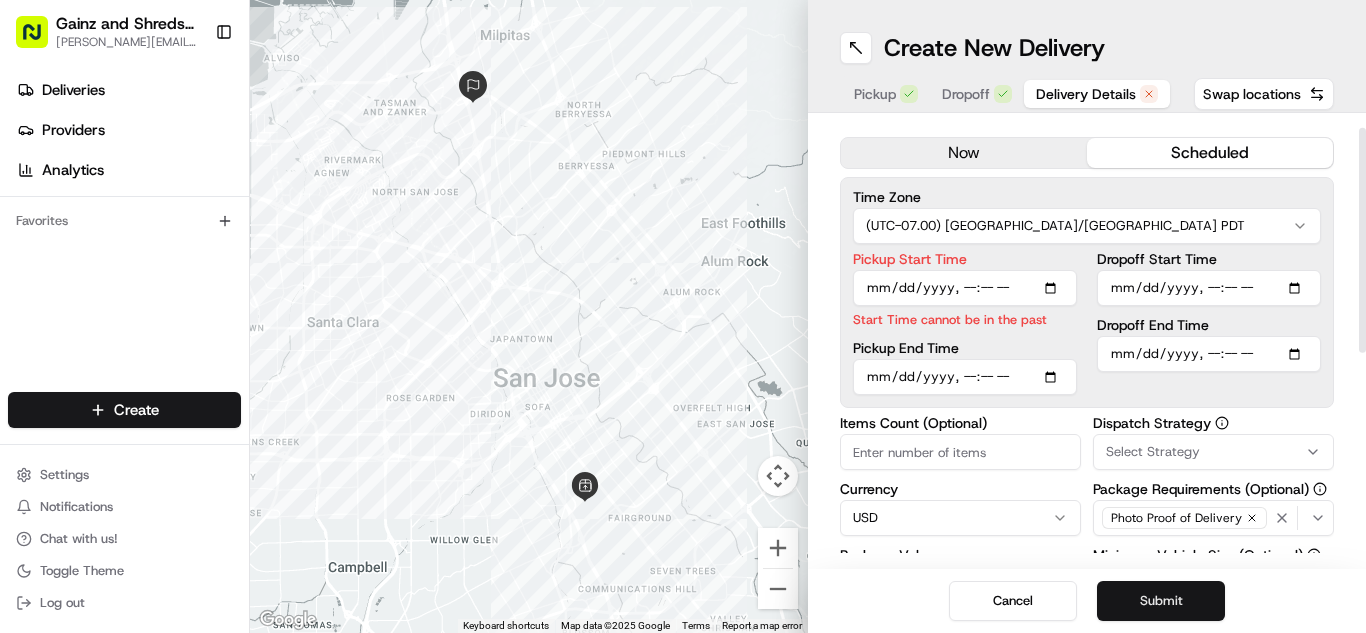 click on "Submit" at bounding box center (1161, 601) 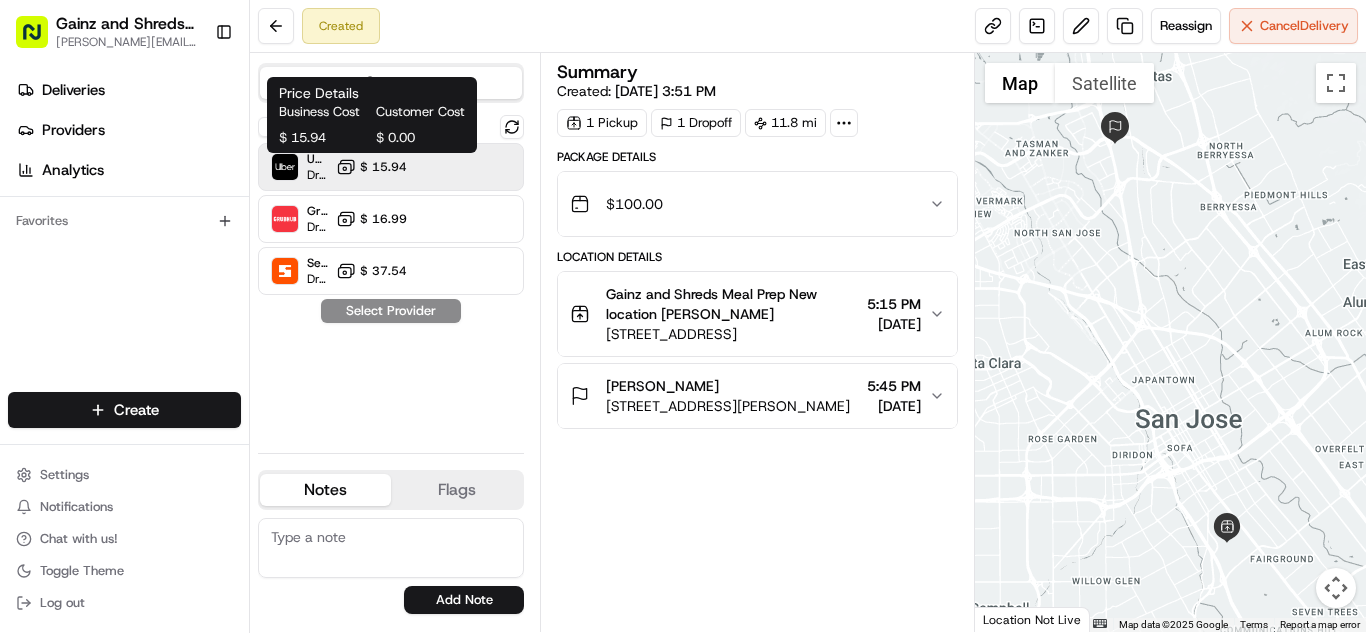 click on "$   15.94" at bounding box center (383, 167) 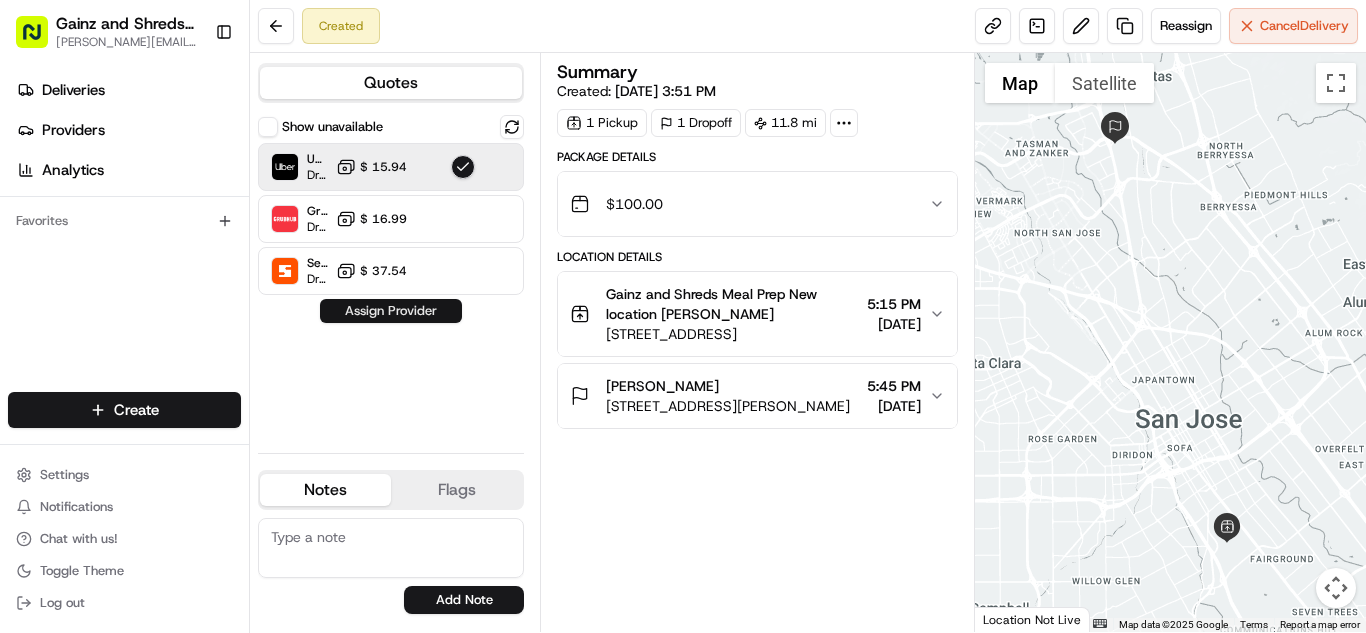 click on "Assign Provider" at bounding box center (391, 311) 